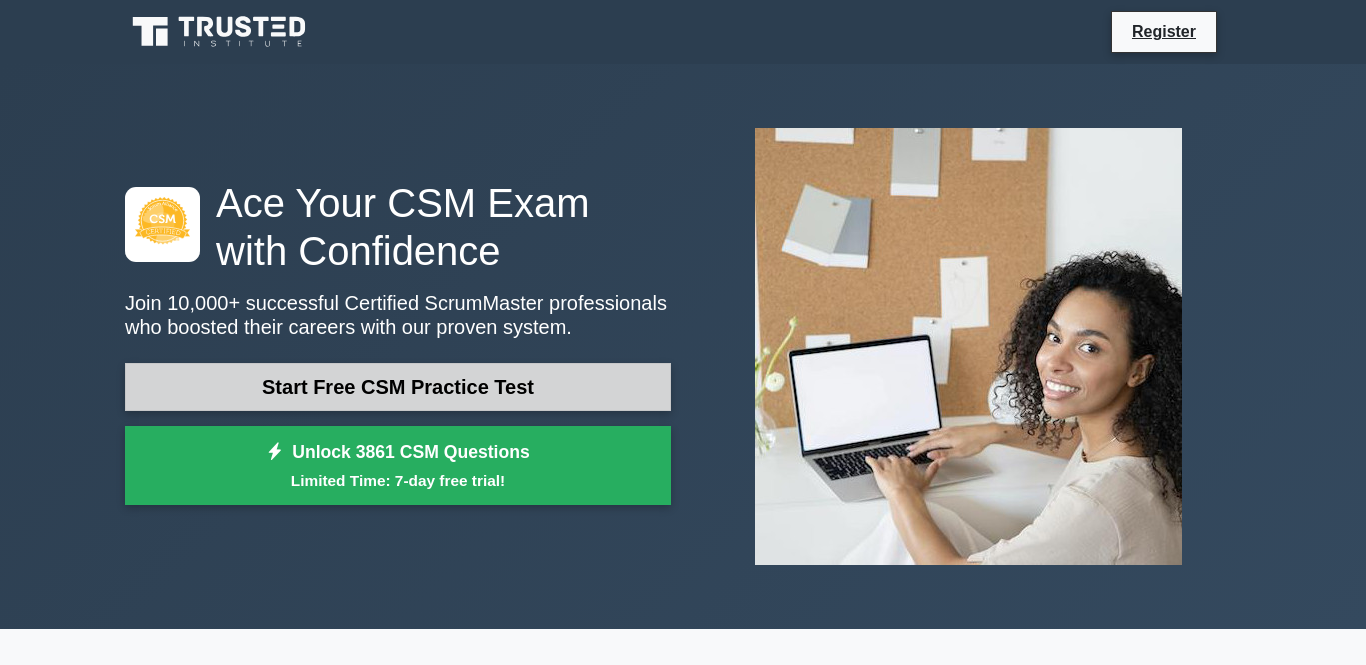 click on "Start Free CSM Practice Test" at bounding box center (398, 387) 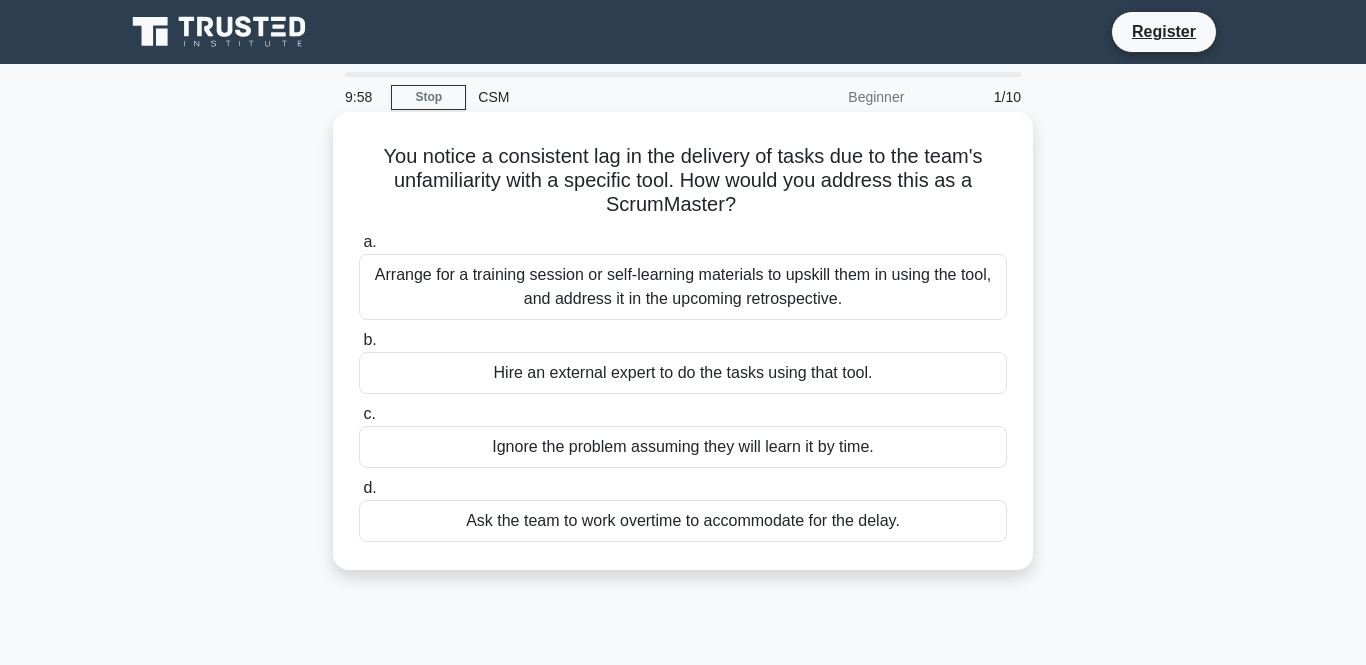 scroll, scrollTop: 0, scrollLeft: 0, axis: both 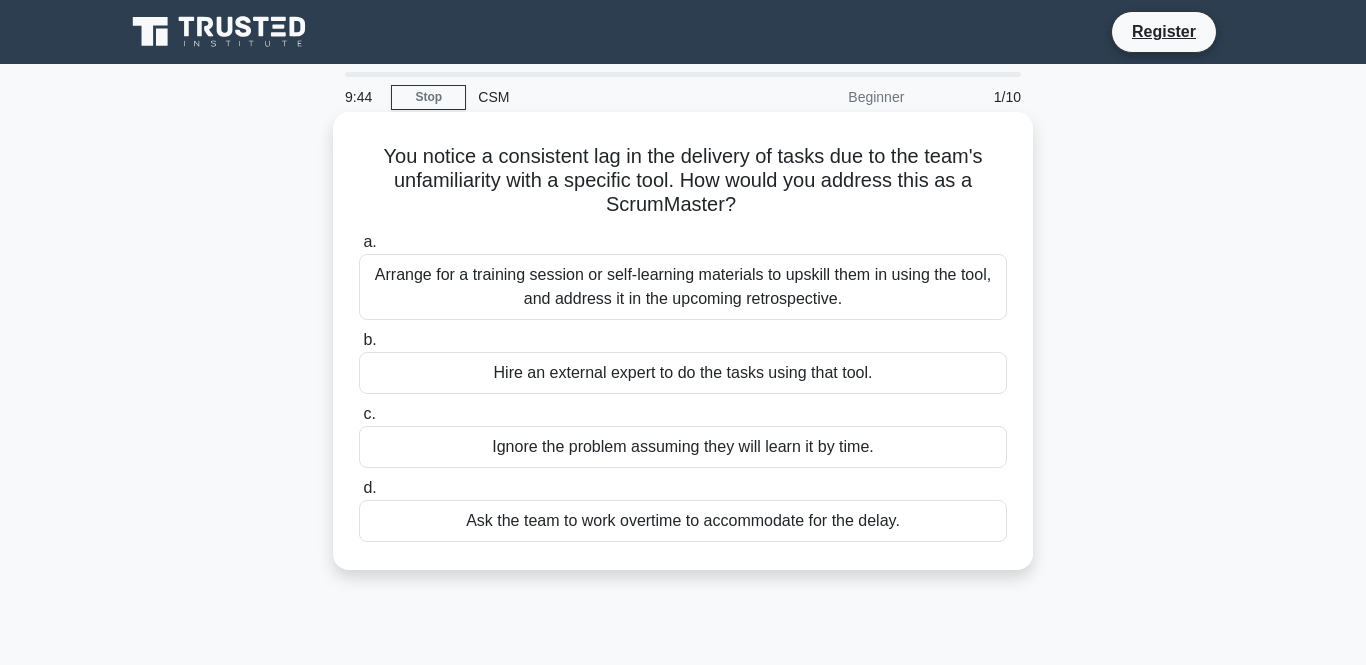 click on "Arrange for a training session or self-learning materials to upskill them in using the tool, and address it in the upcoming retrospective." at bounding box center [683, 287] 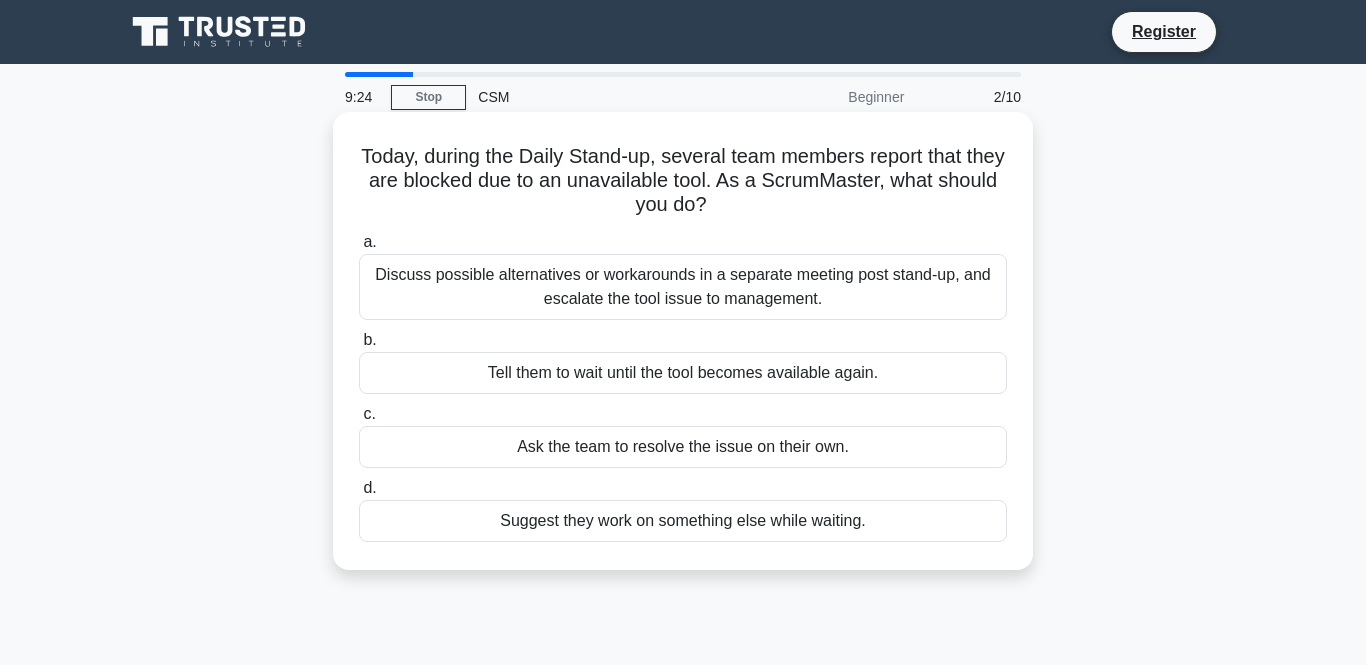 click on "Discuss possible alternatives or workarounds in a separate meeting post stand-up, and escalate the tool issue to management." at bounding box center (683, 287) 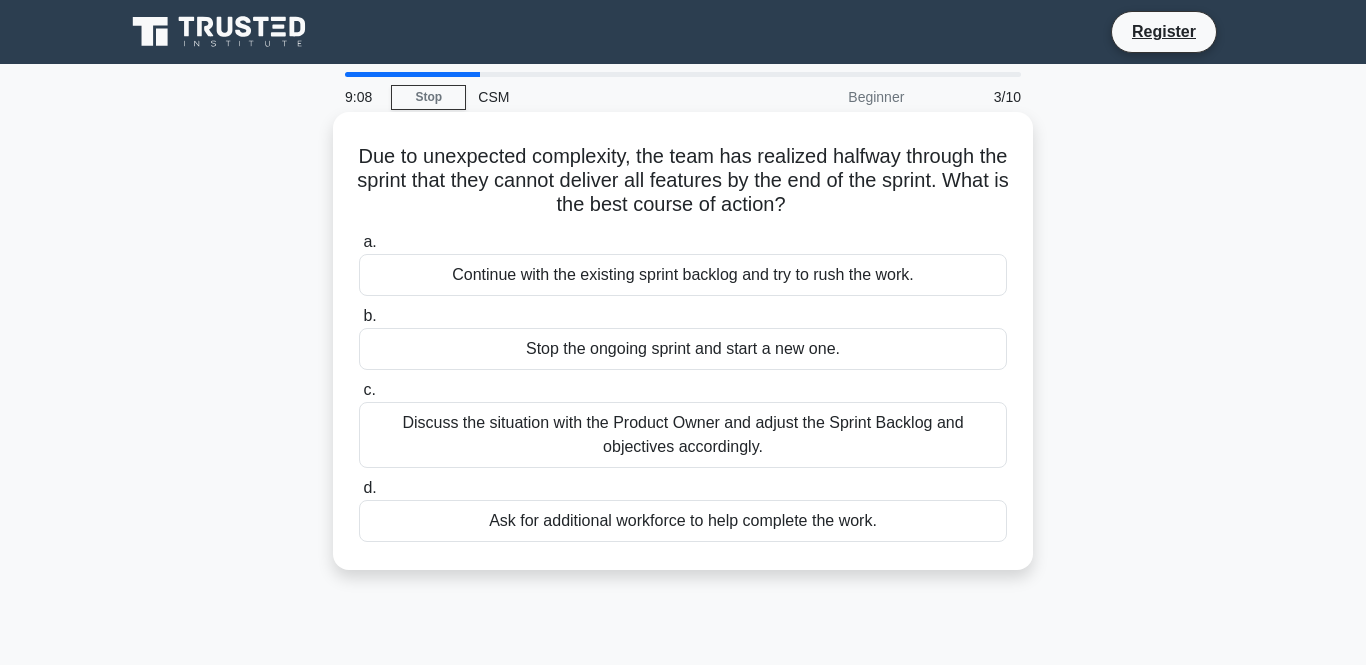 click on "Discuss the situation with the Product Owner and adjust the Sprint Backlog and objectives accordingly." at bounding box center [683, 435] 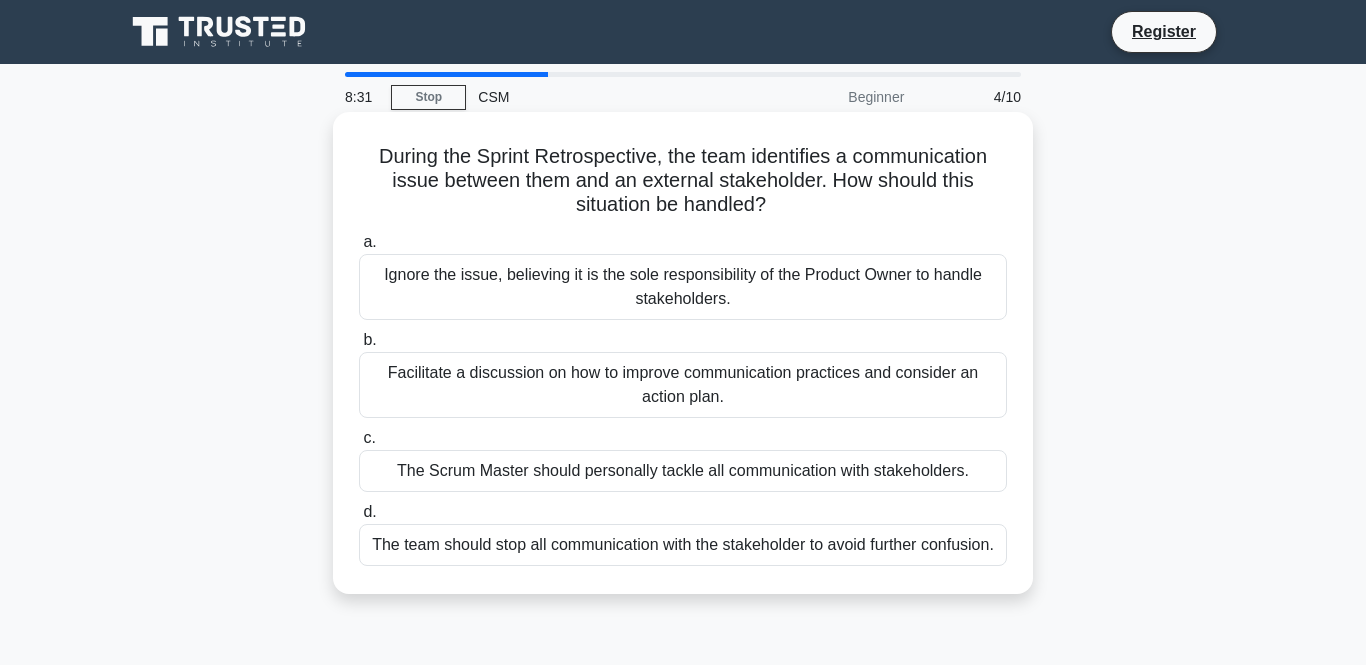 click on "Facilitate a discussion on how to improve communication practices and consider an action plan." at bounding box center [683, 385] 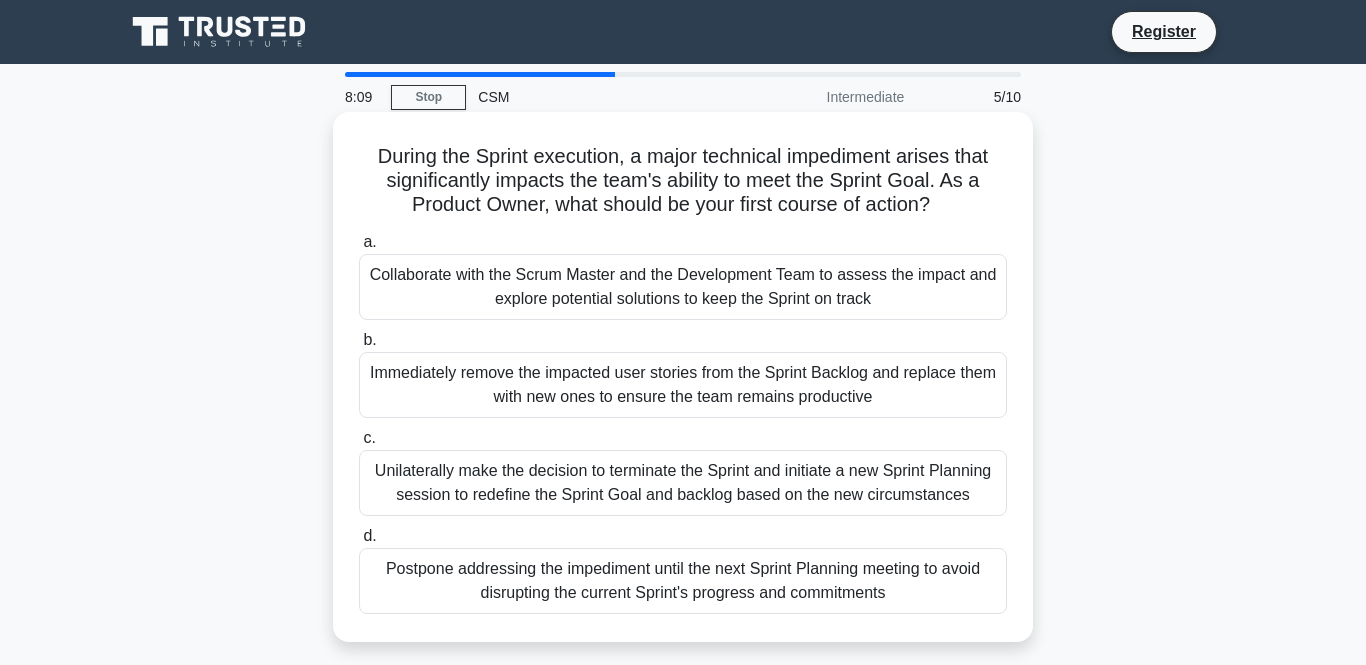 click on "Collaborate with the Scrum Master and the Development Team to assess the impact and explore potential solutions to keep the Sprint on track" at bounding box center [683, 287] 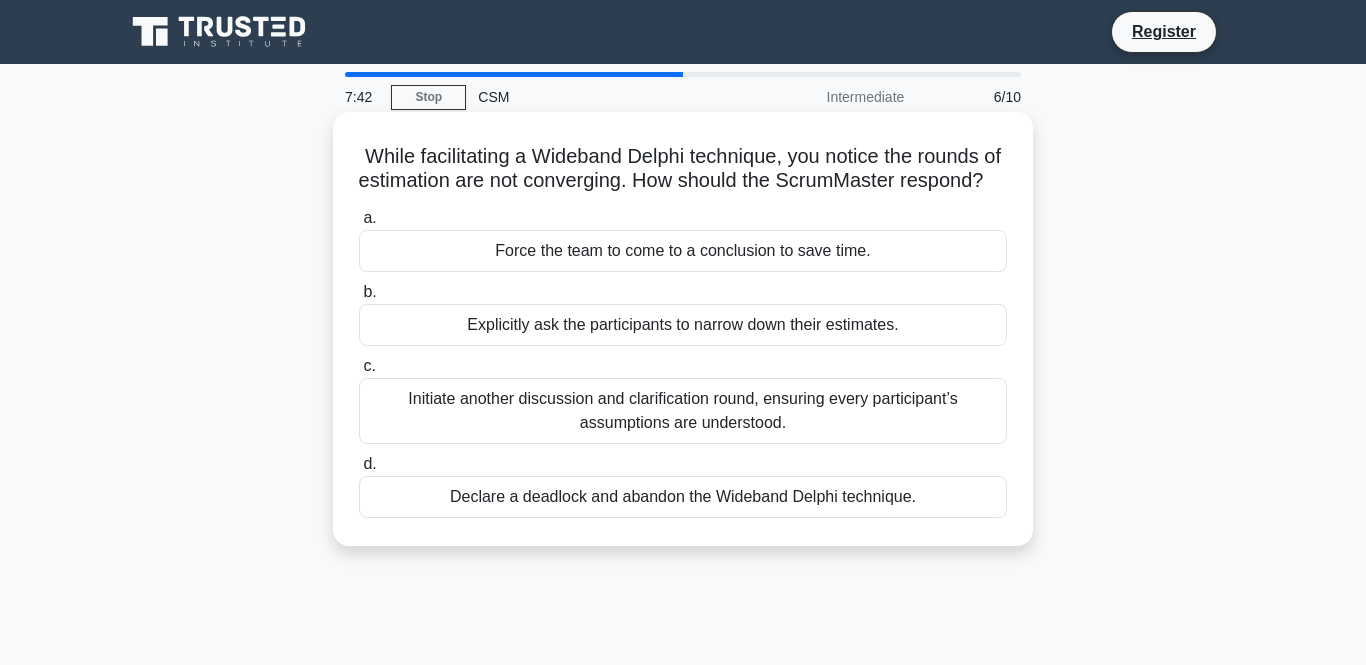 click on "Initiate another discussion and clarification round, ensuring every participant’s assumptions are understood." at bounding box center (683, 411) 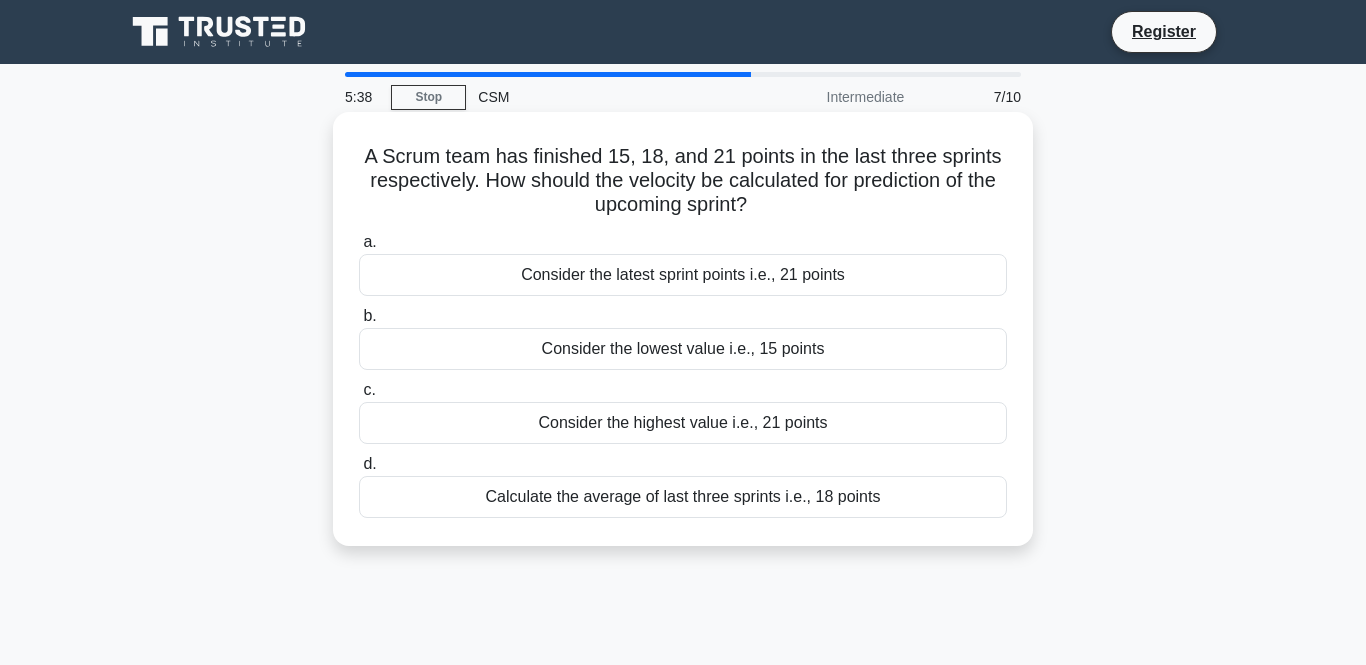click on "Consider the lowest value i.e., 15 points" at bounding box center (683, 349) 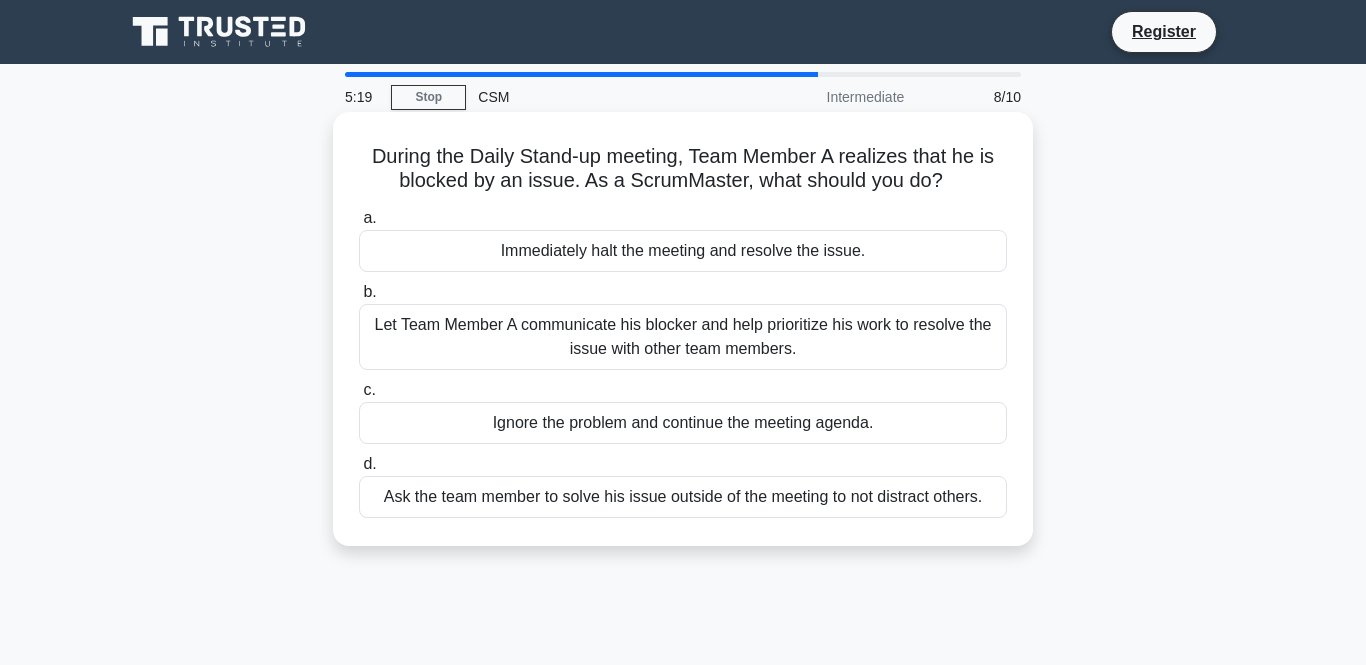 click on "Let Team Member A communicate his blocker and help prioritize his work to resolve the issue with other team members." at bounding box center (683, 337) 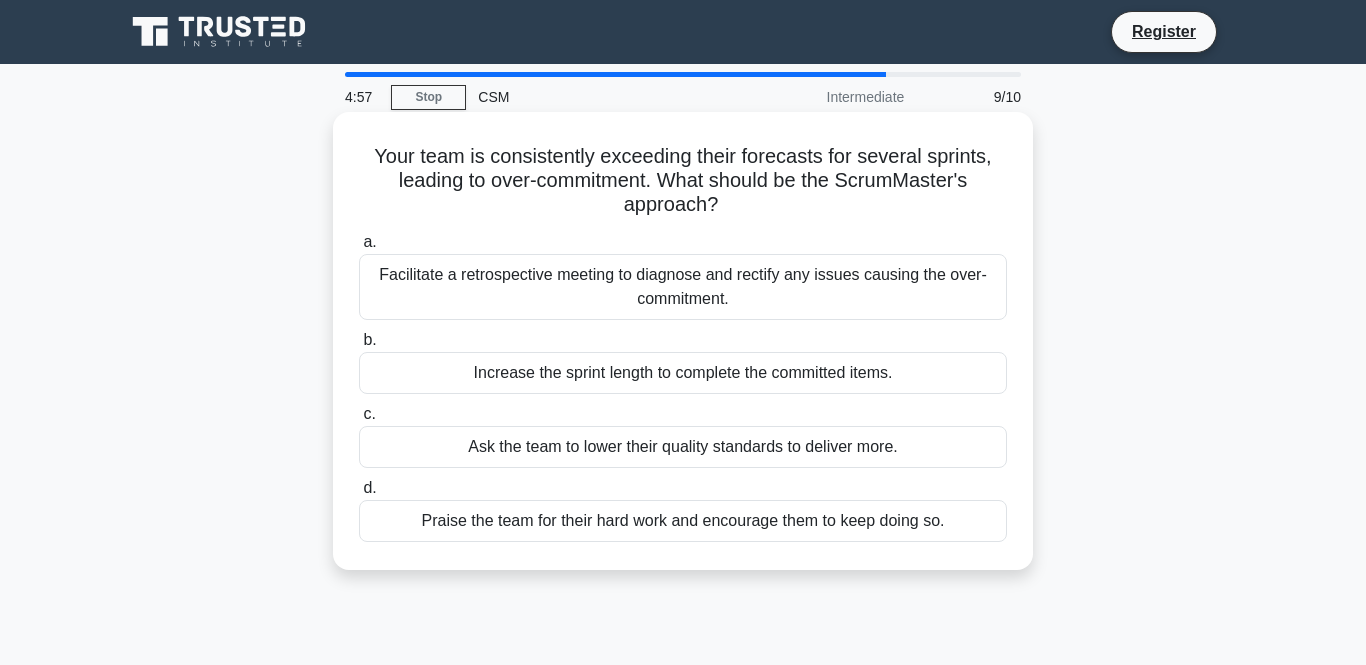 click on "Facilitate a retrospective meeting to diagnose and rectify any issues causing the over-commitment." at bounding box center (683, 287) 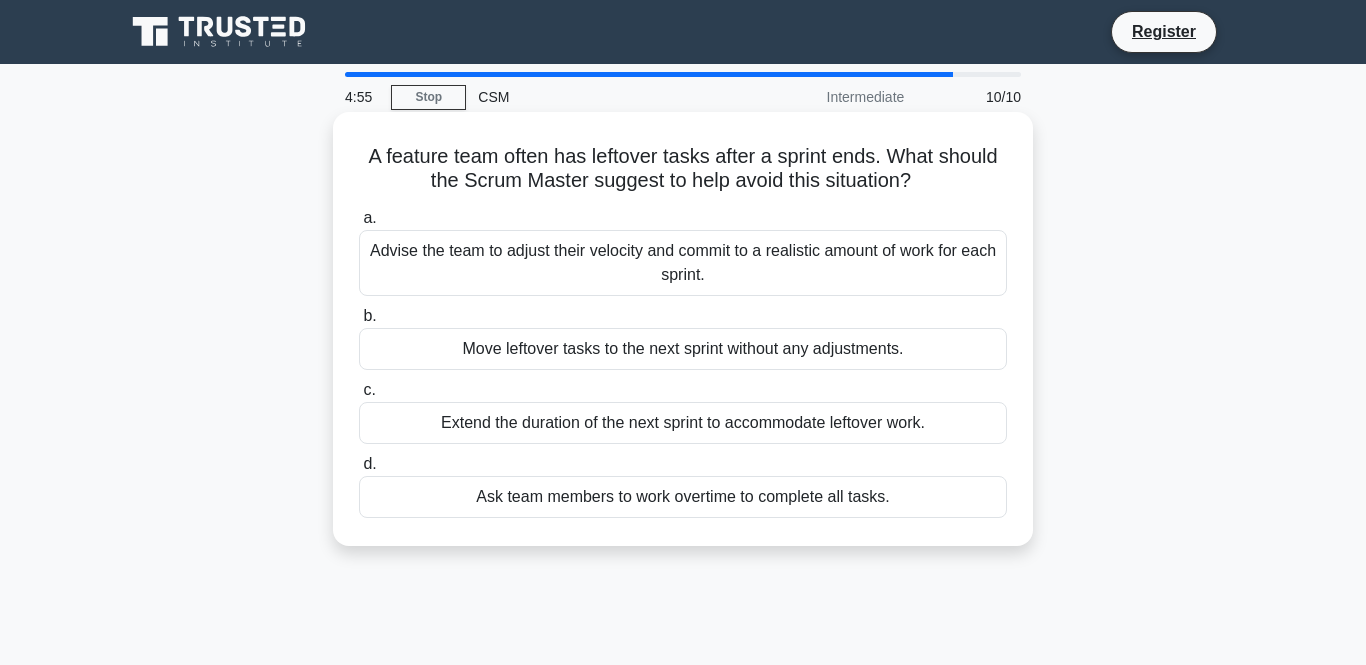 click on "Advise the team to adjust their velocity and commit to a realistic amount of work for each sprint." at bounding box center (683, 263) 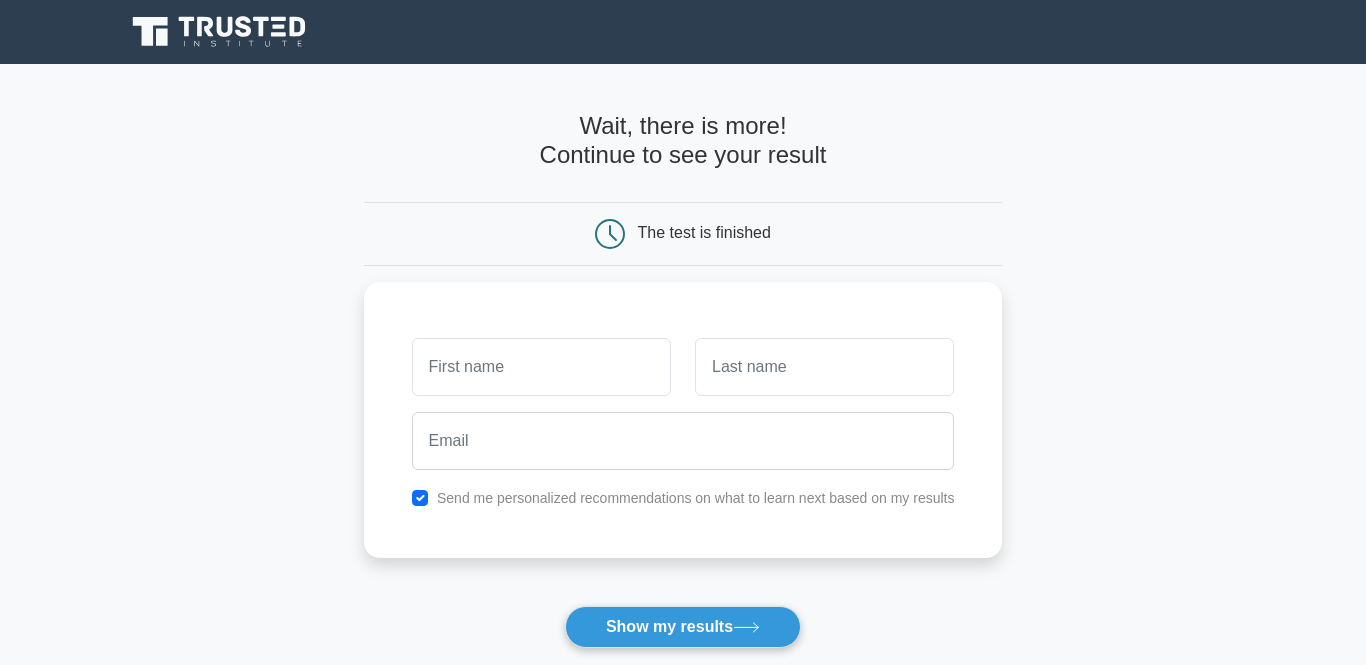scroll, scrollTop: 0, scrollLeft: 0, axis: both 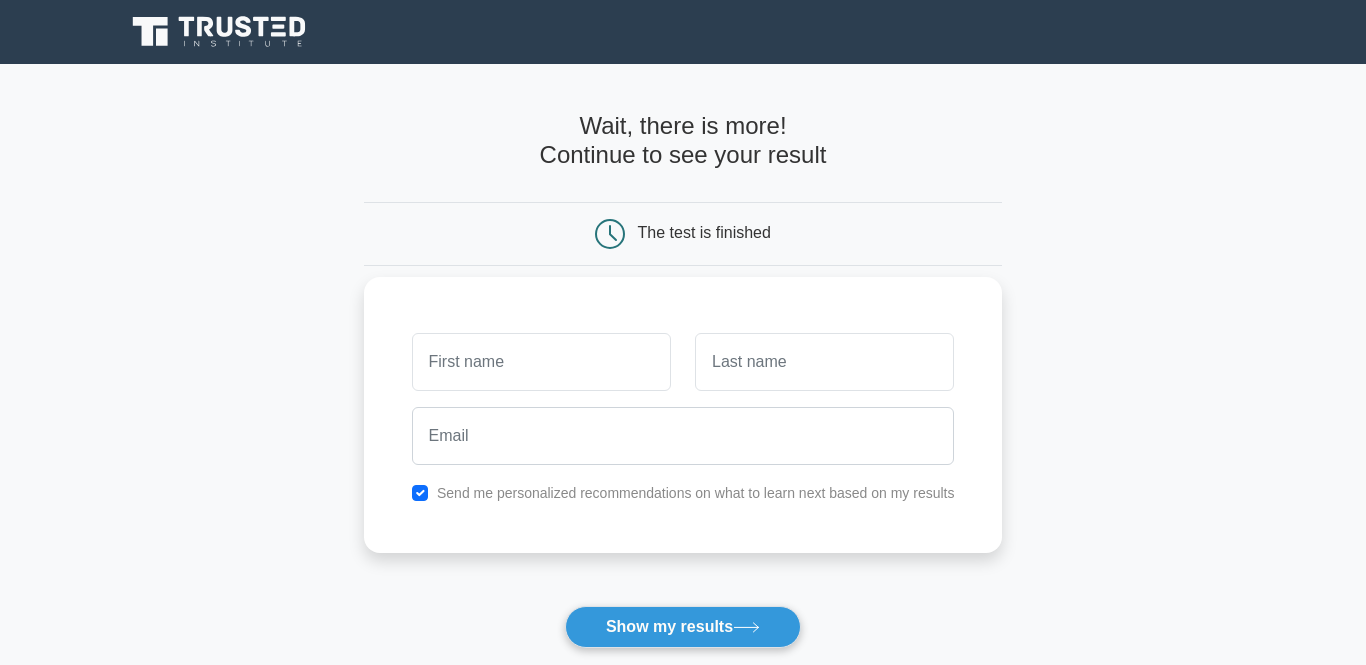 click at bounding box center [541, 362] 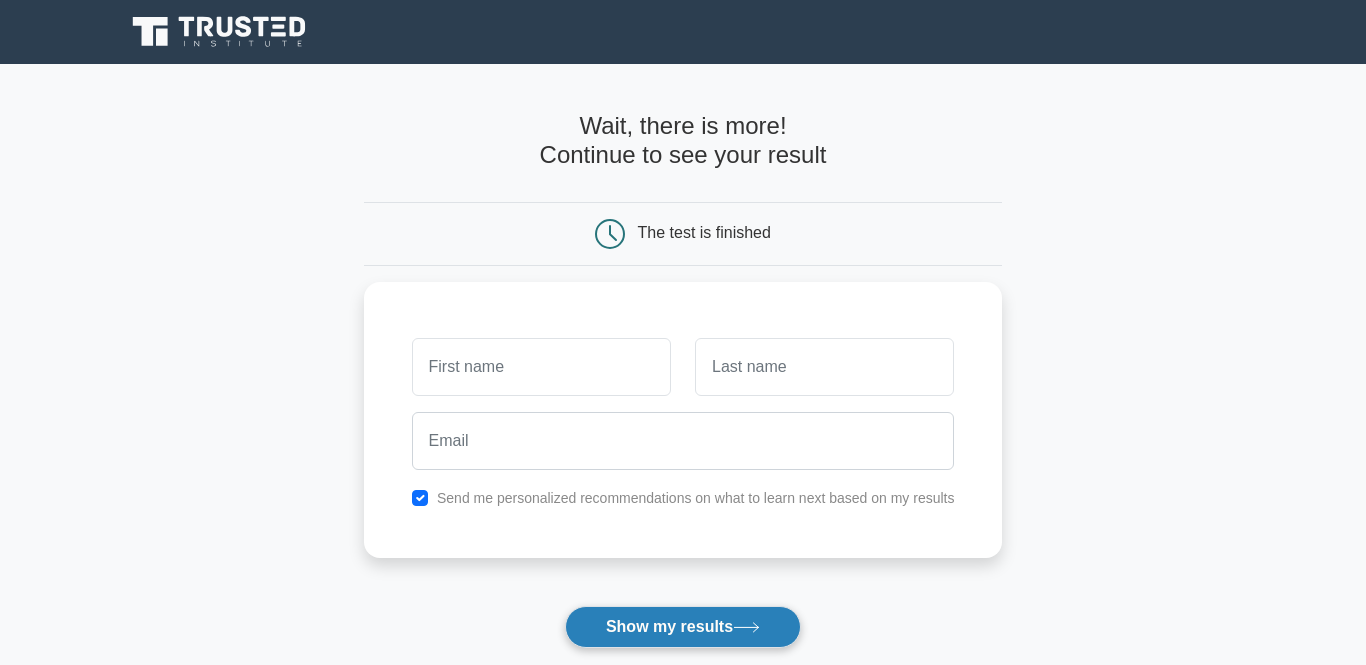 click on "Show my results" at bounding box center (683, 627) 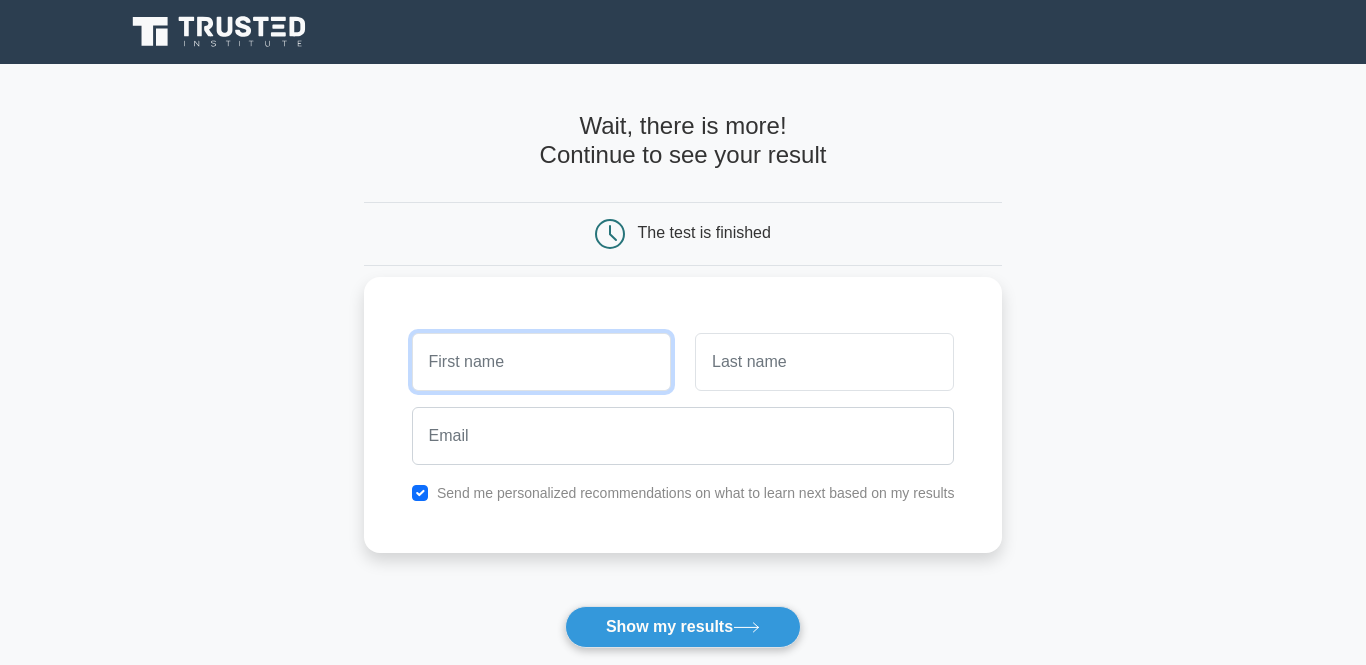 click at bounding box center (541, 362) 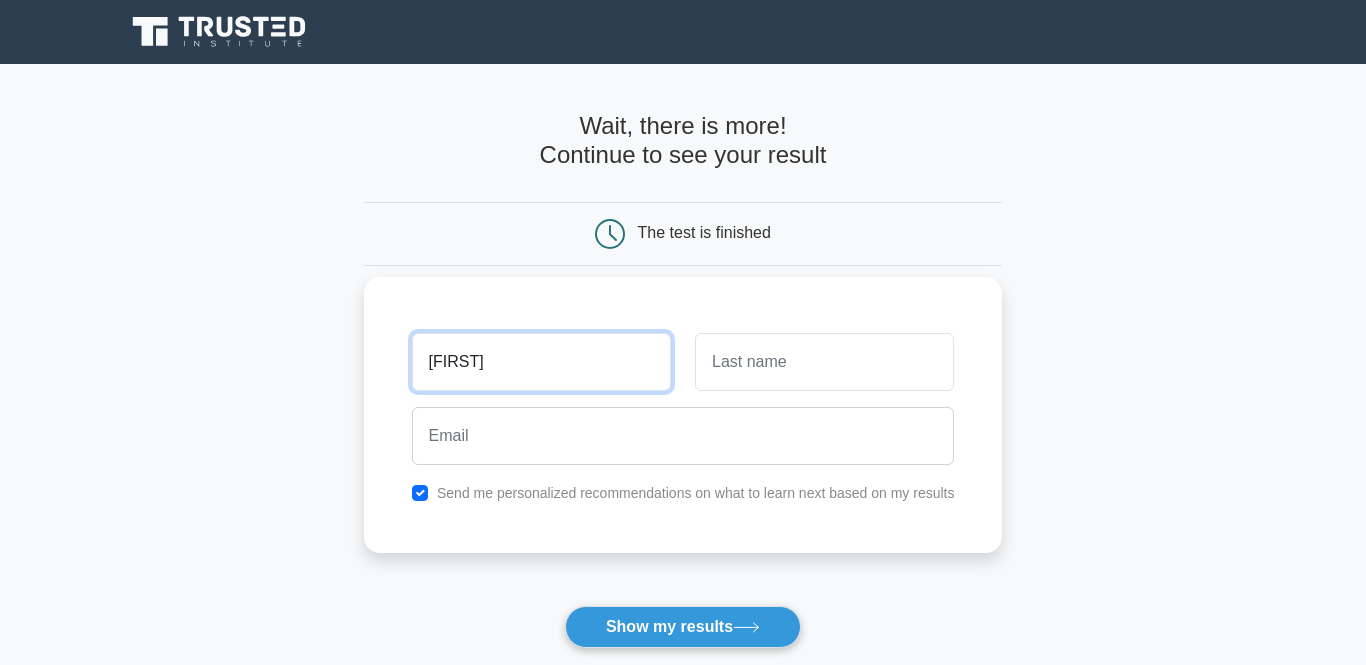 type on "madeline" 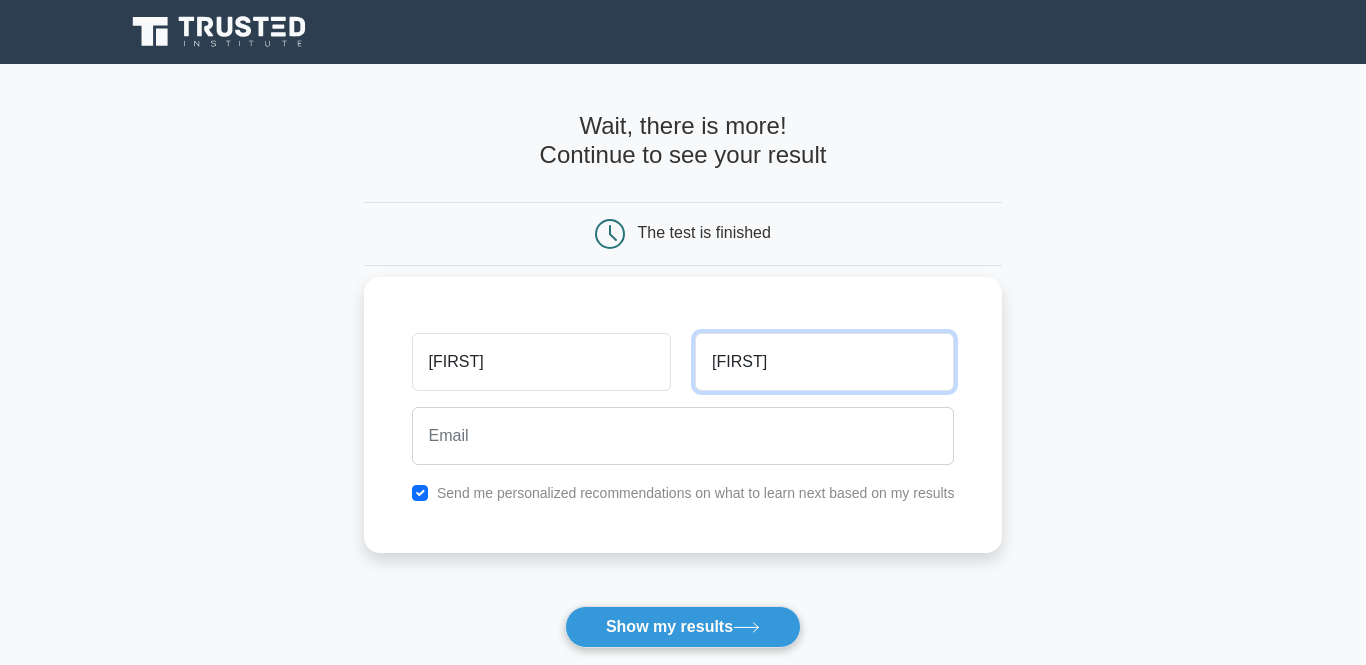 type on "miranda" 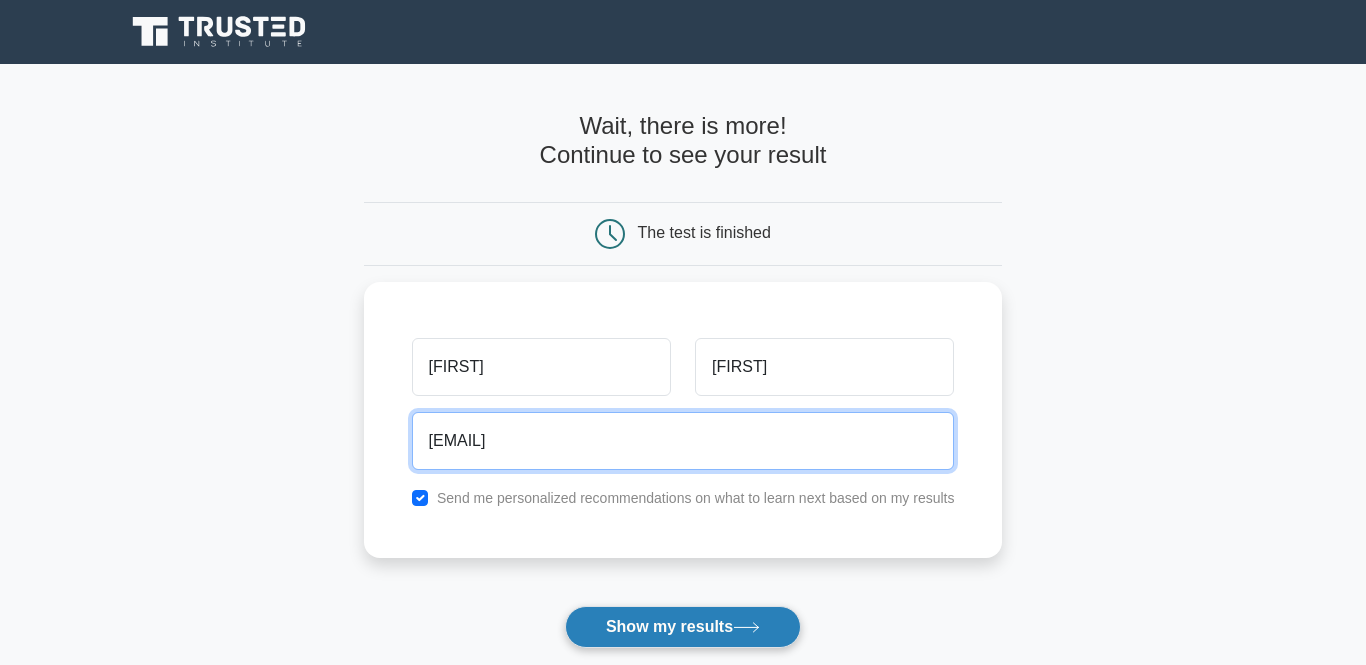 type on "Smadeline784@gmail.com" 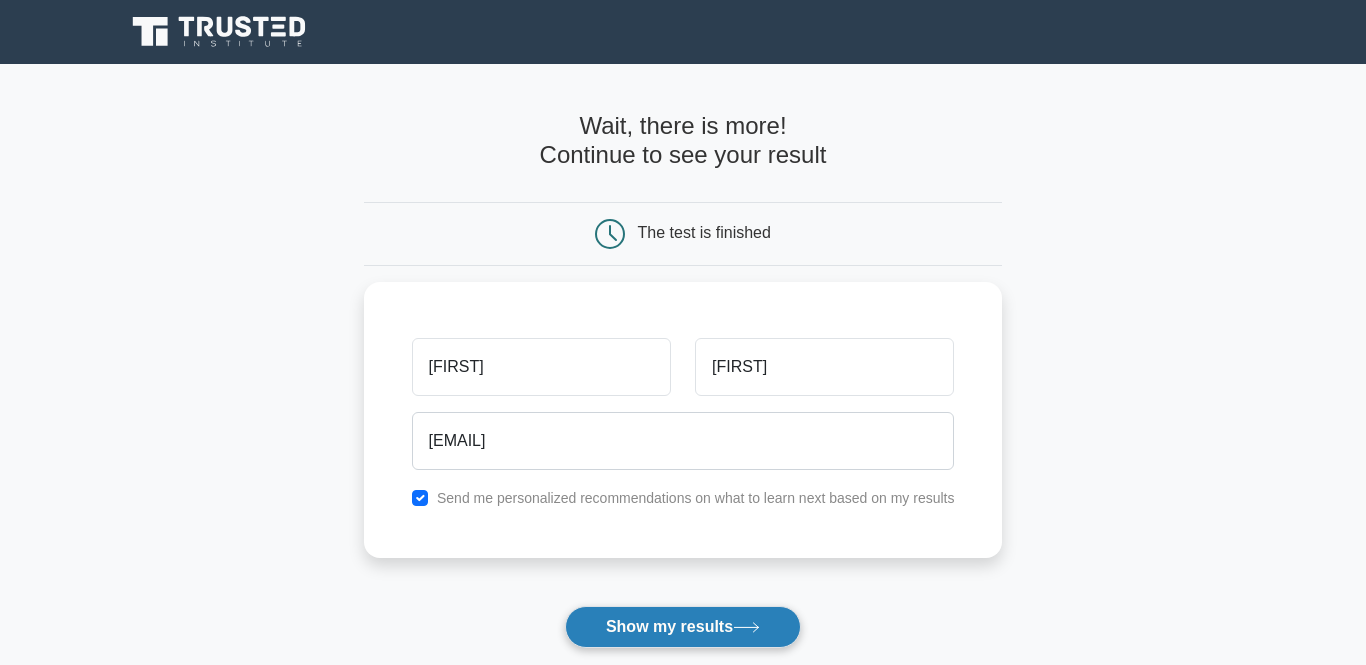click on "Show my results" at bounding box center [683, 627] 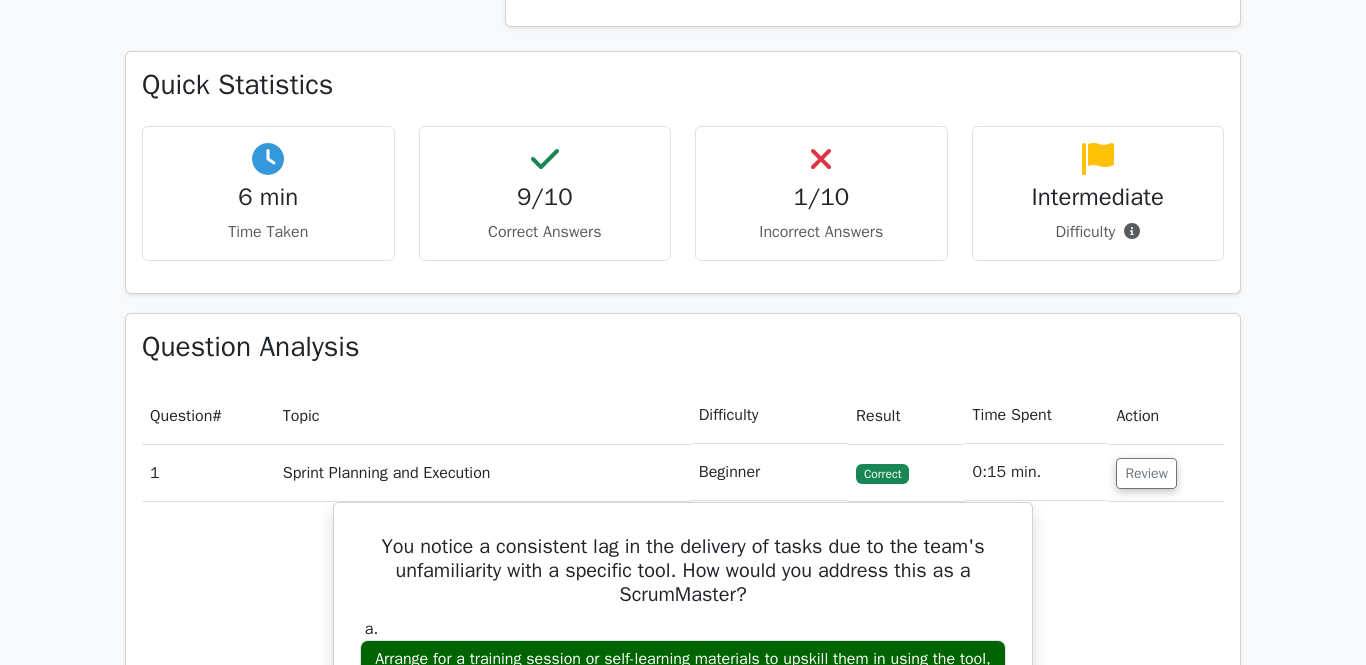 scroll, scrollTop: 1040, scrollLeft: 0, axis: vertical 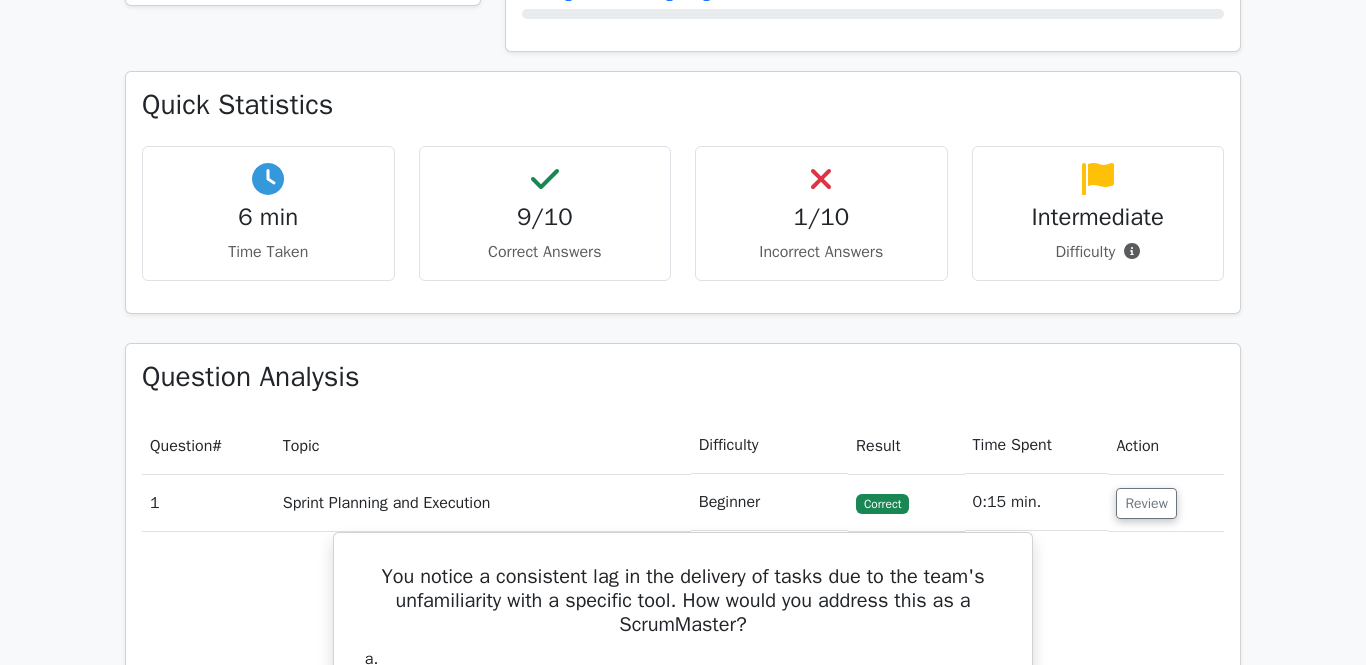 click on "Incorrect Answers" at bounding box center [821, 252] 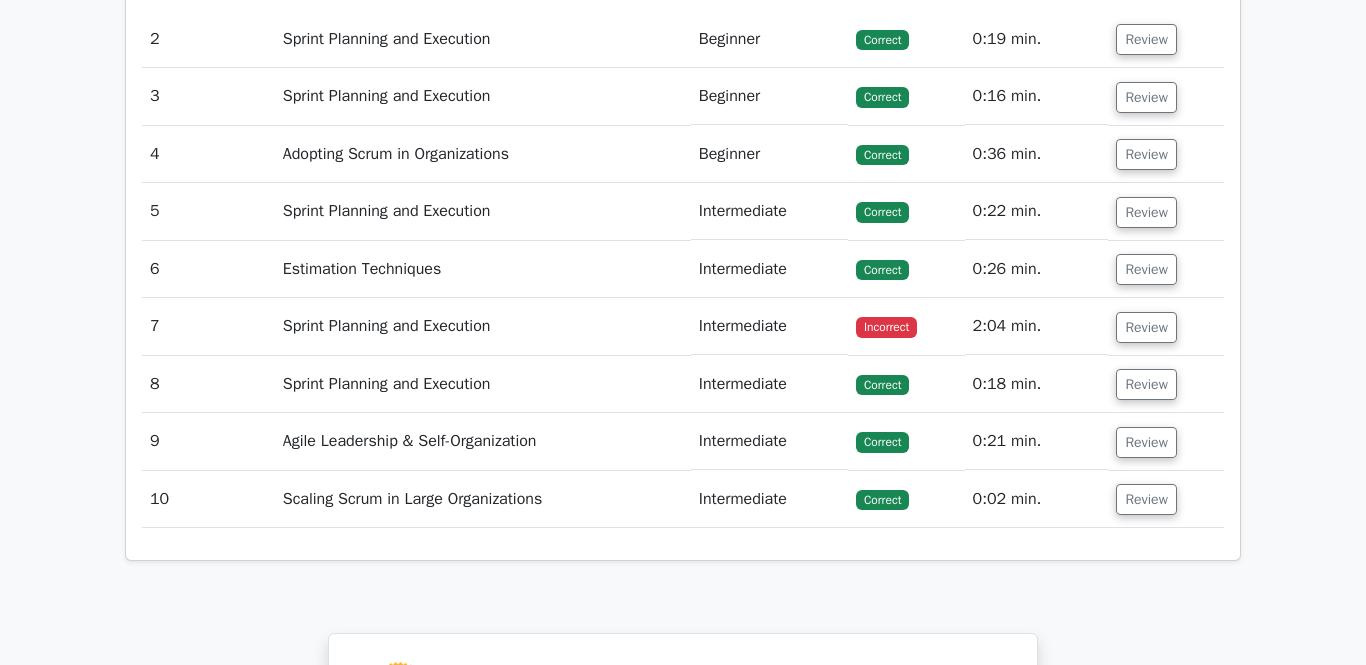 scroll, scrollTop: 2400, scrollLeft: 0, axis: vertical 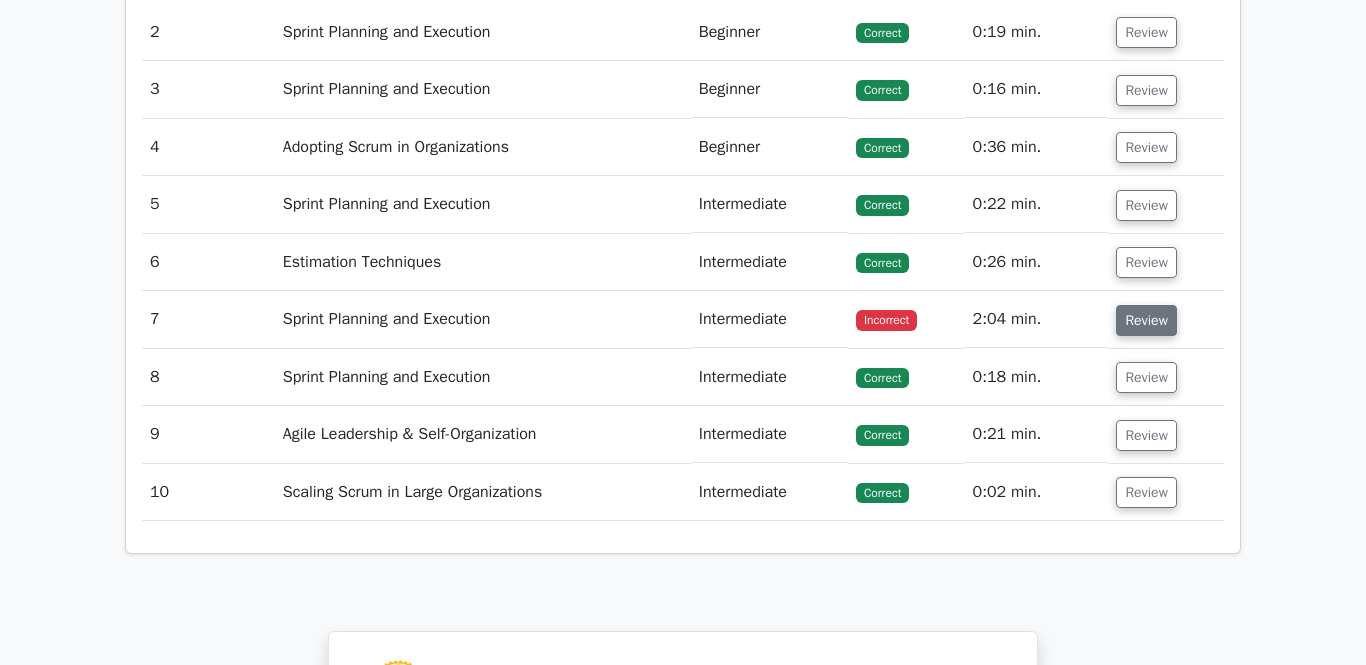 click on "Review" at bounding box center (1146, 320) 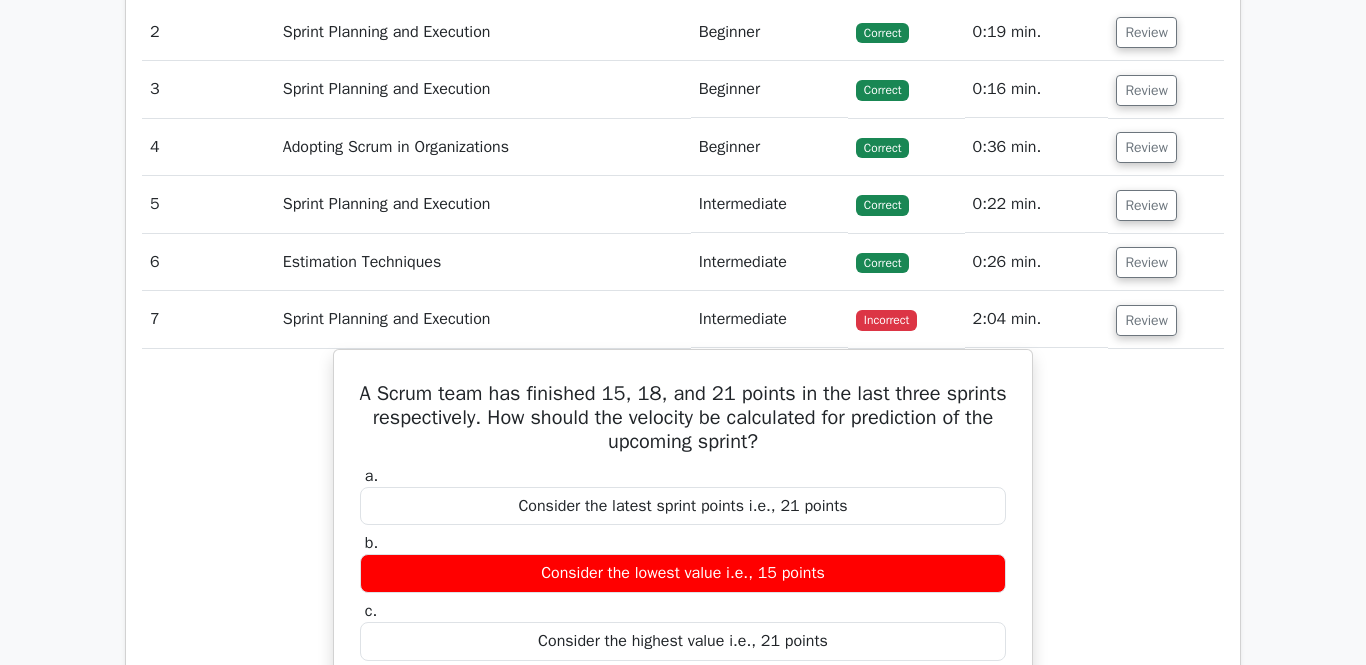 type 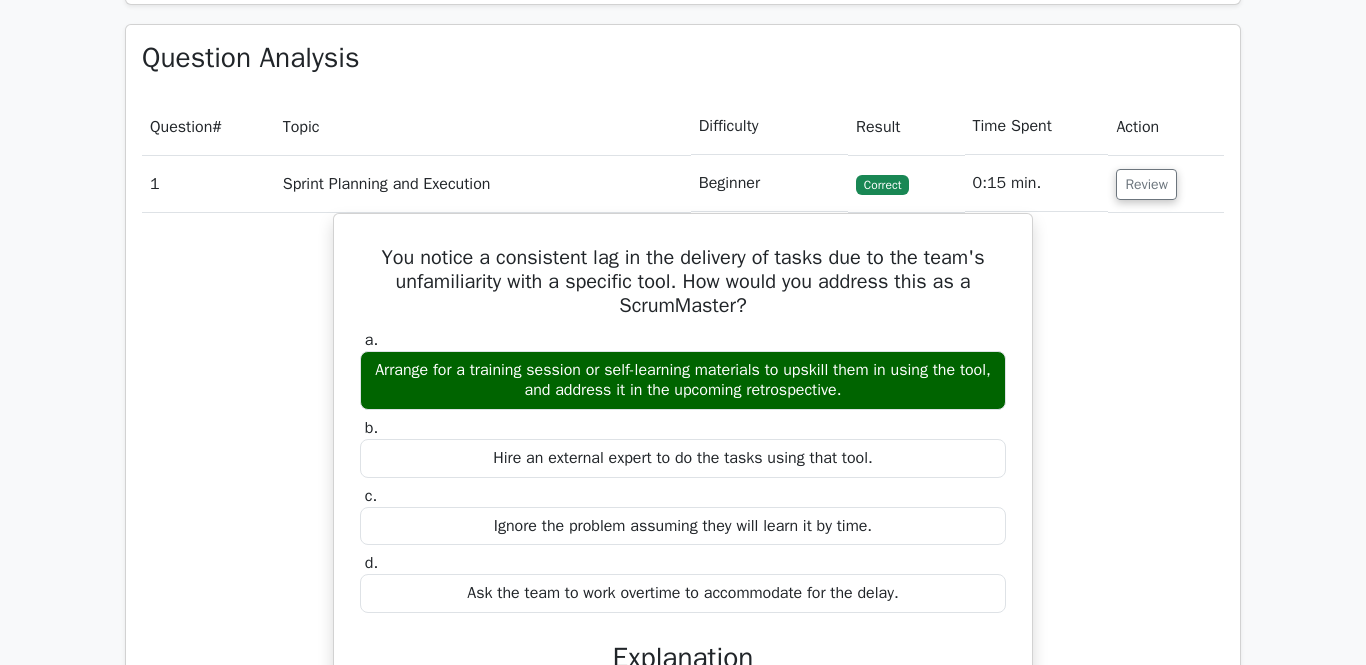 scroll, scrollTop: 1320, scrollLeft: 0, axis: vertical 